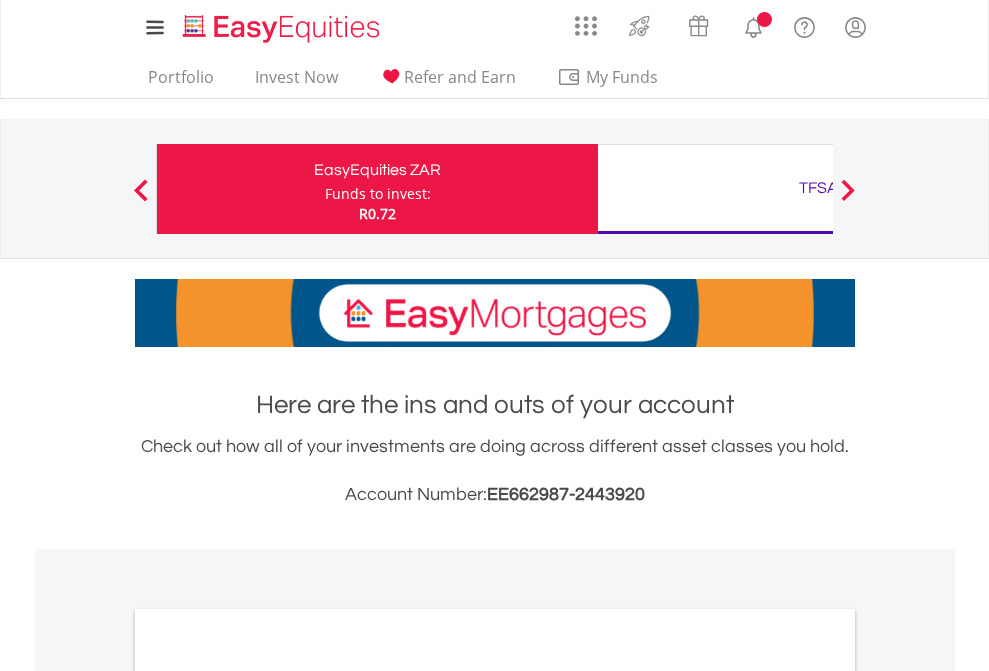 scroll, scrollTop: 0, scrollLeft: 0, axis: both 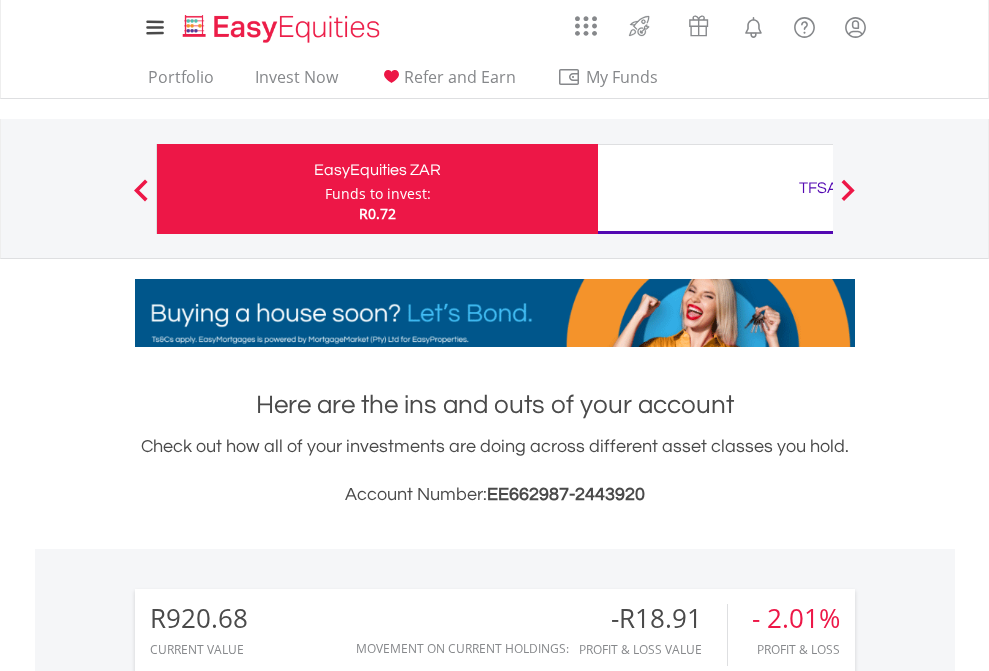 click on "Funds to invest:" at bounding box center (378, 194) 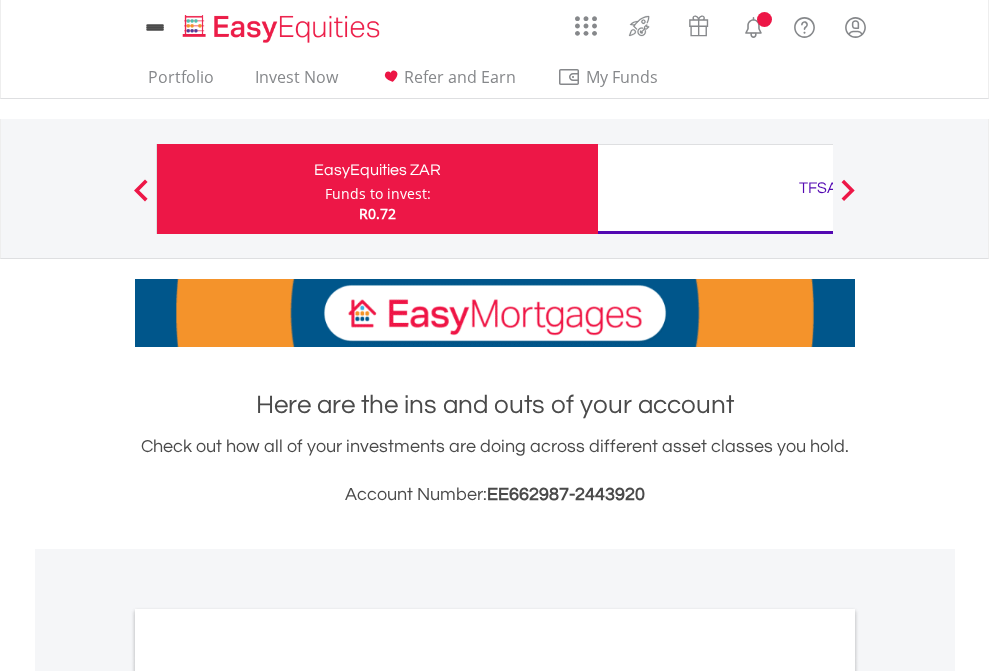 scroll, scrollTop: 0, scrollLeft: 0, axis: both 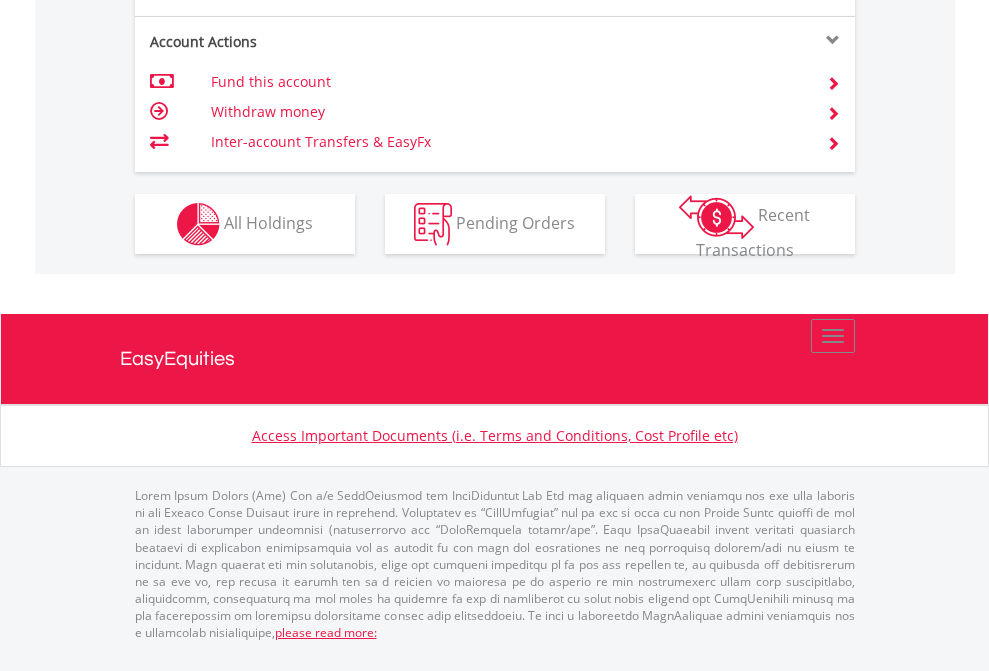 click on "Investment types" at bounding box center (706, -337) 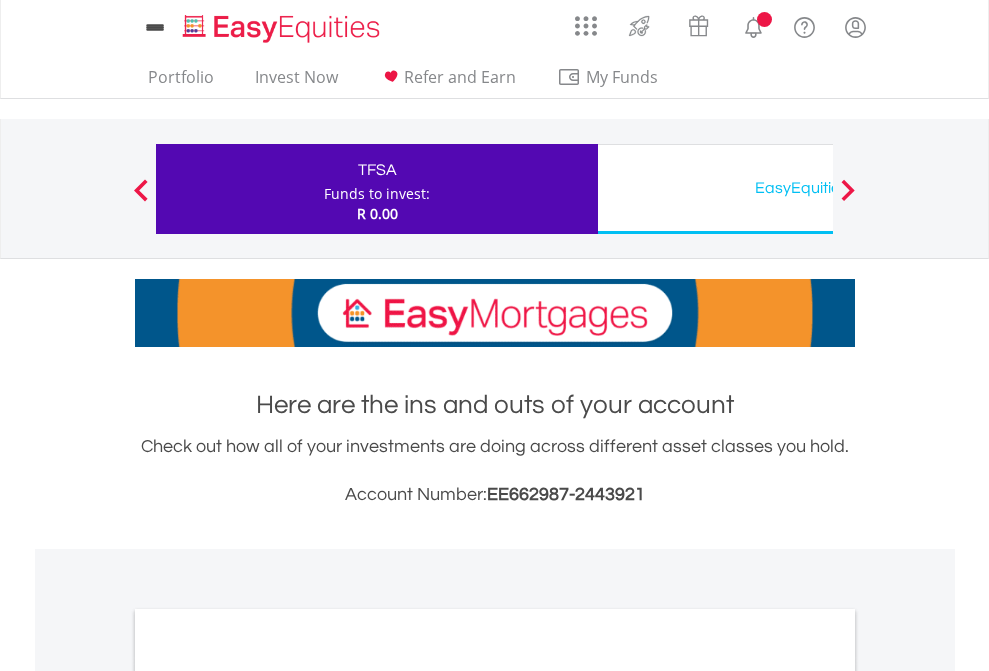 scroll, scrollTop: 0, scrollLeft: 0, axis: both 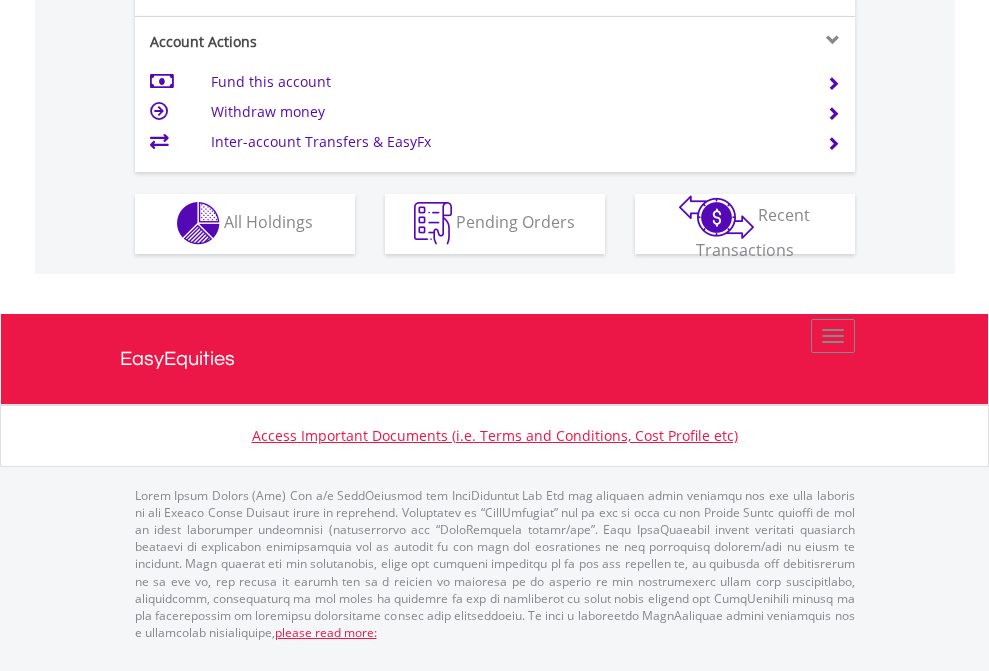 click on "Investment types" at bounding box center [706, -353] 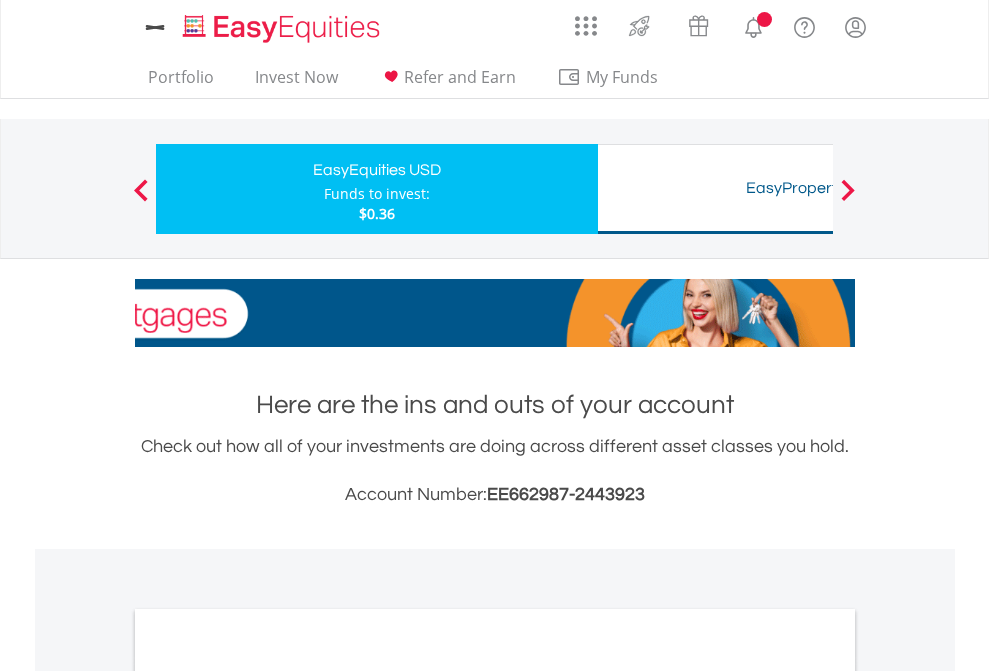 scroll, scrollTop: 0, scrollLeft: 0, axis: both 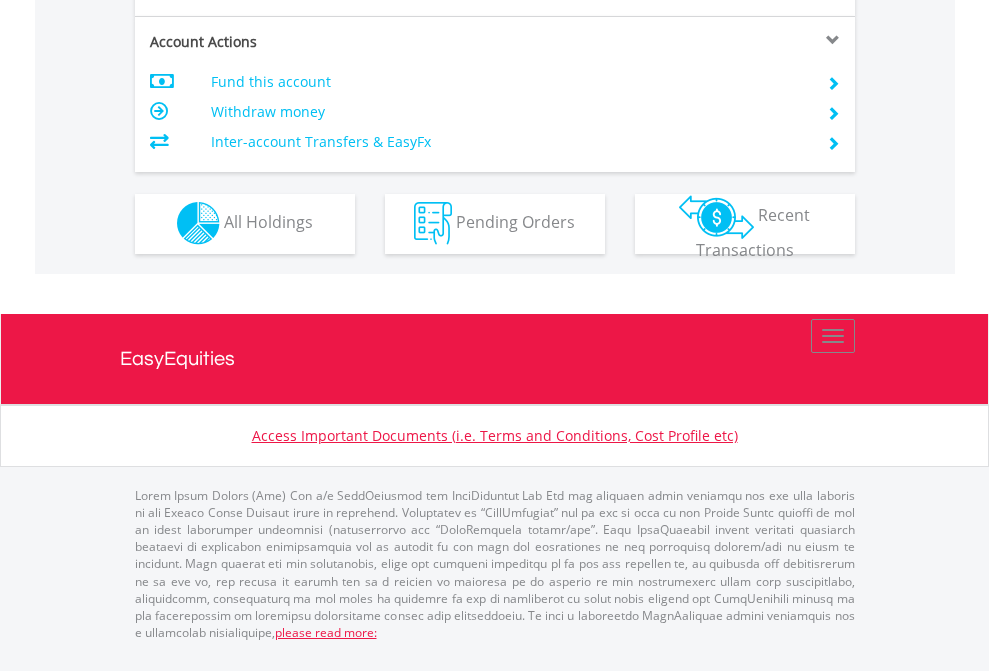 click on "Investment types" at bounding box center [706, -353] 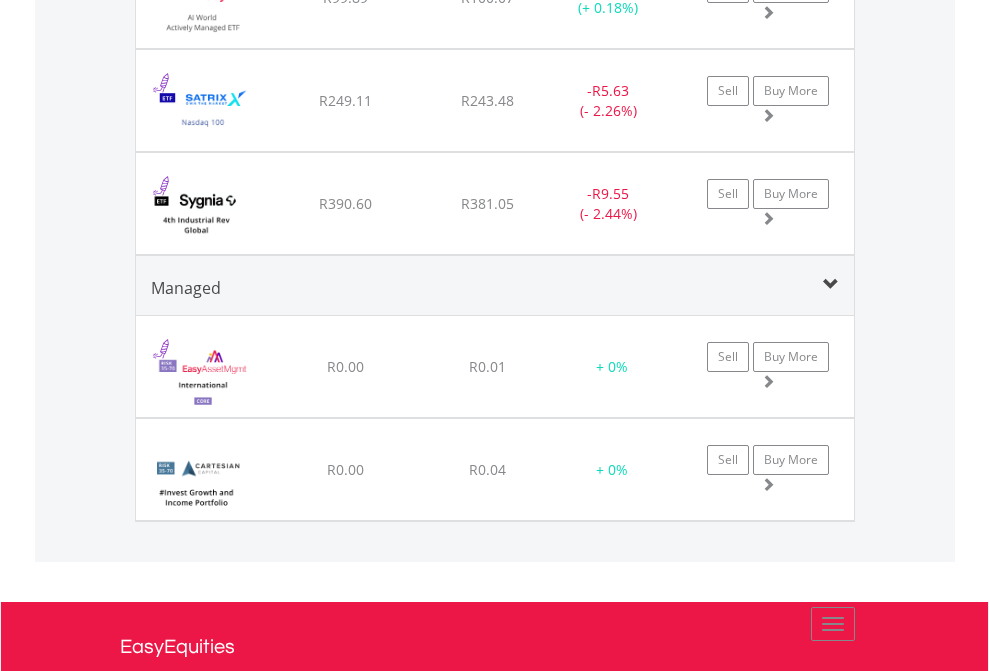 scroll, scrollTop: 2345, scrollLeft: 0, axis: vertical 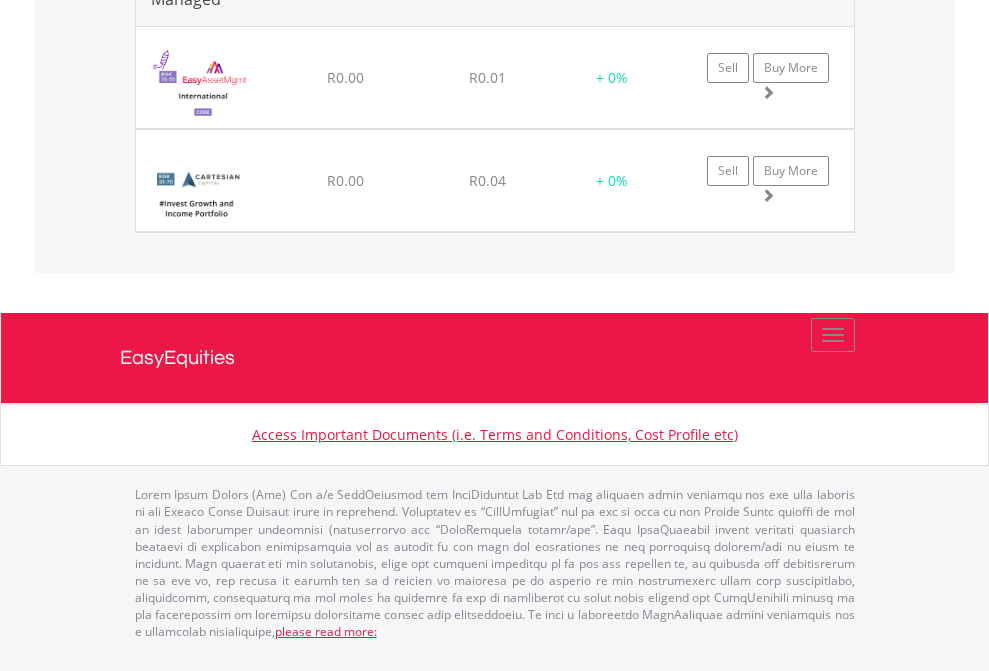 click on "TFSA" at bounding box center (818, -2034) 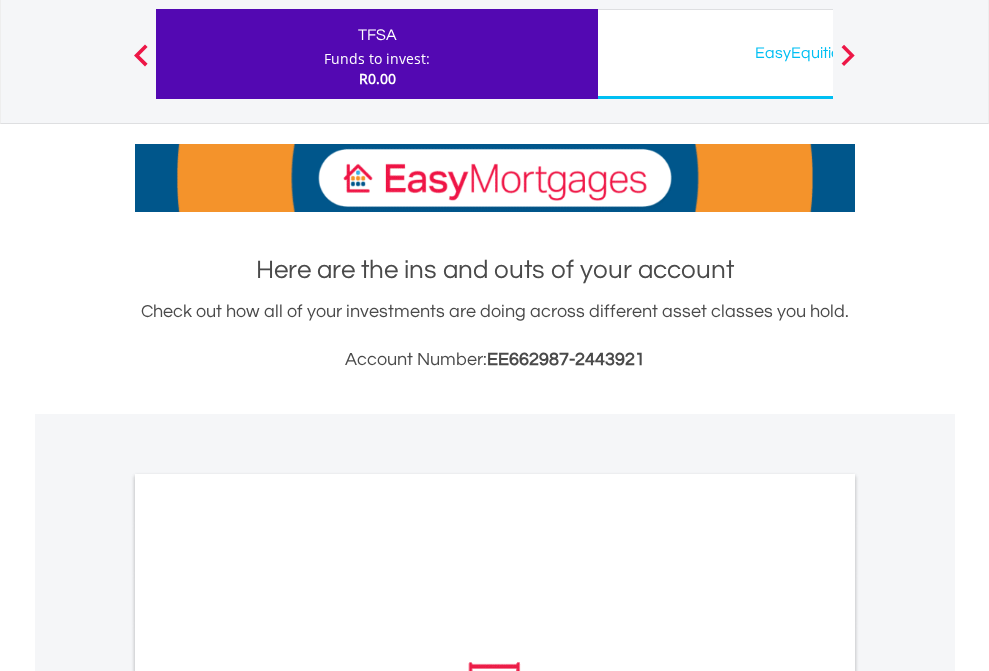 click on "All Holdings" at bounding box center [268, 961] 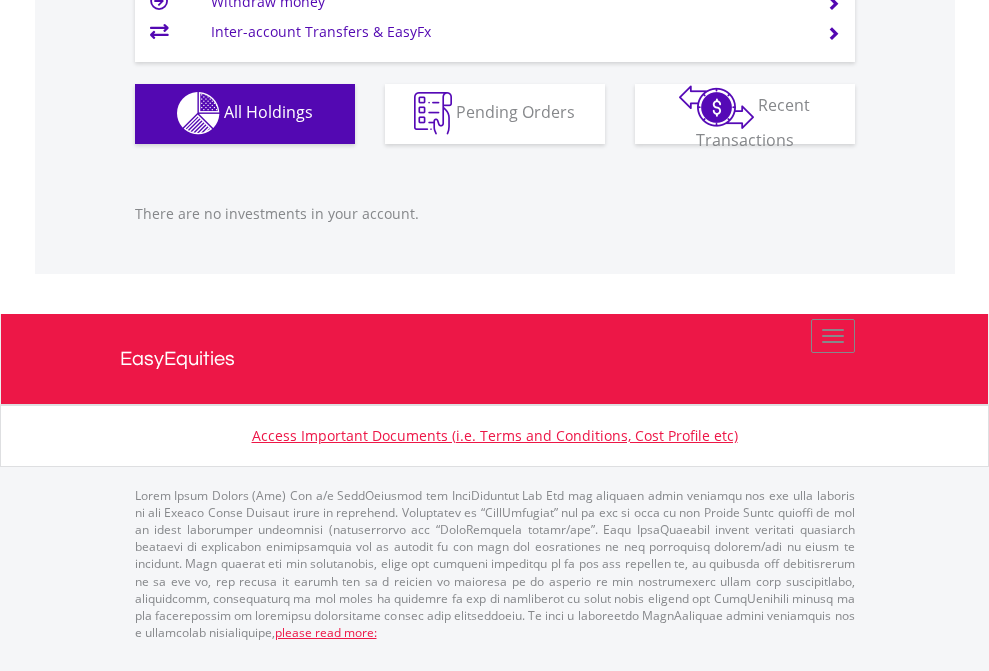 scroll, scrollTop: 1980, scrollLeft: 0, axis: vertical 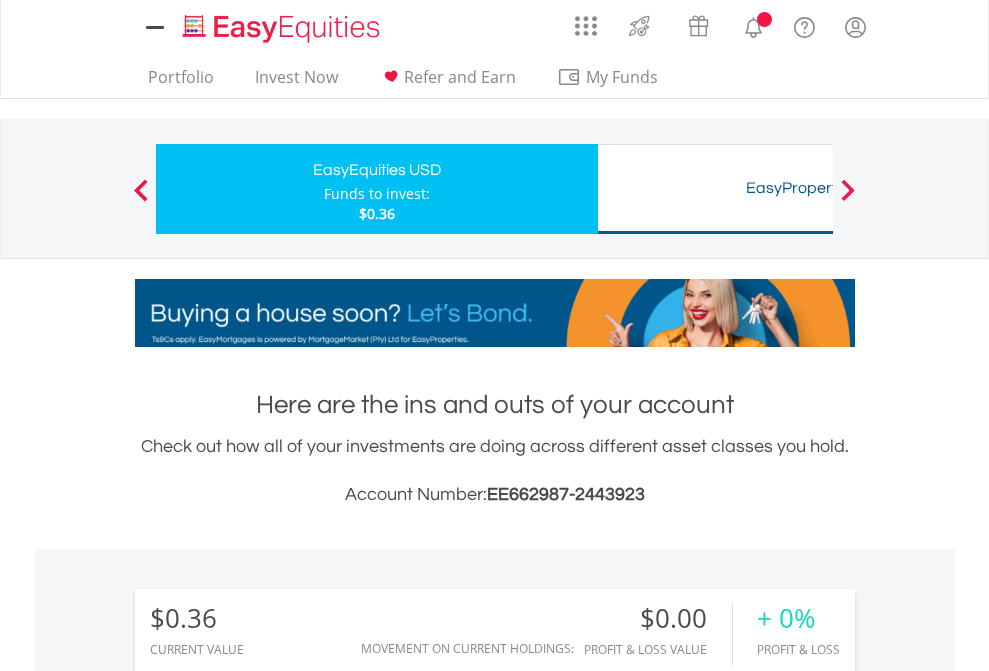 click on "All Holdings" at bounding box center (268, 1442) 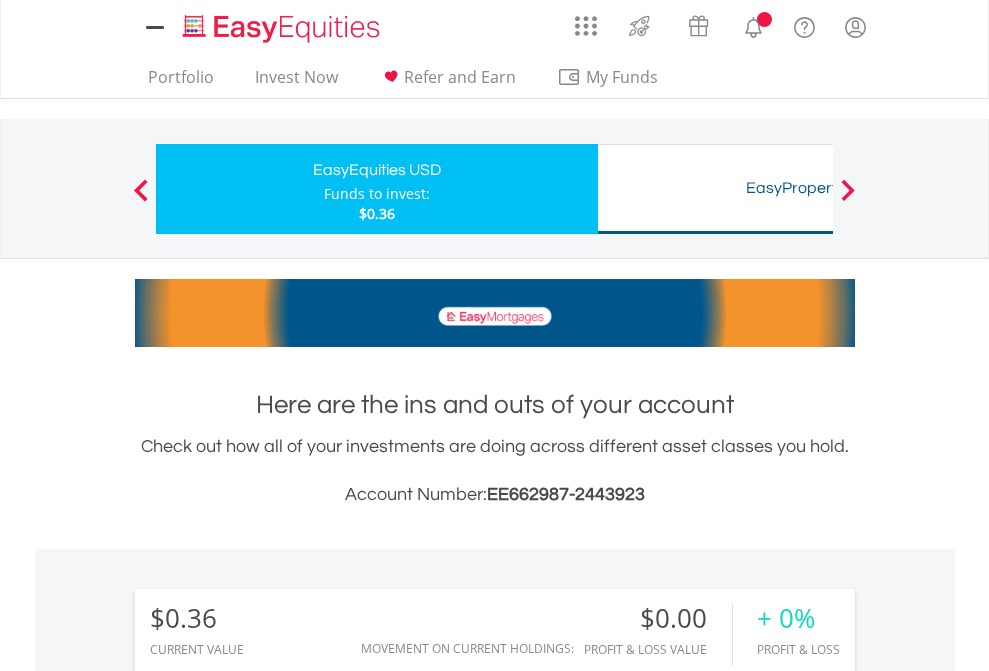 scroll, scrollTop: 999808, scrollLeft: 999687, axis: both 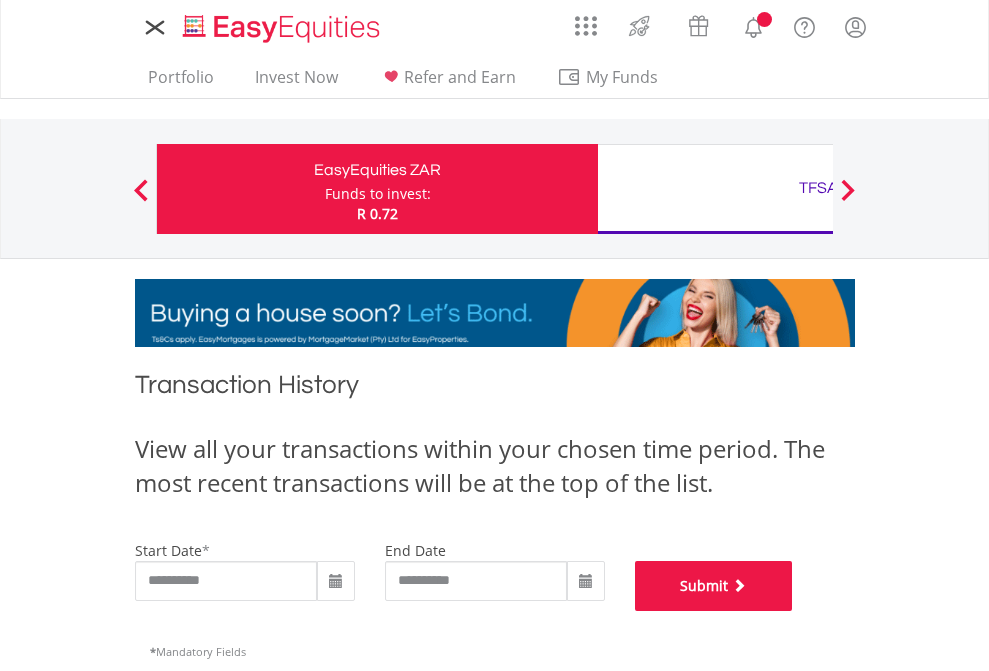 click on "Submit" at bounding box center [714, 586] 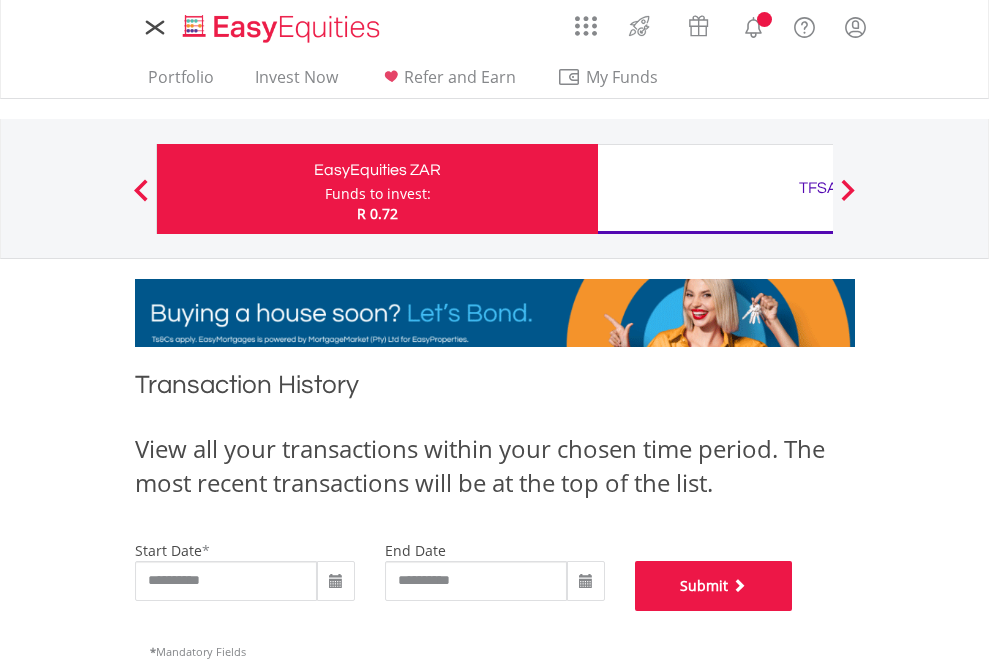 scroll, scrollTop: 811, scrollLeft: 0, axis: vertical 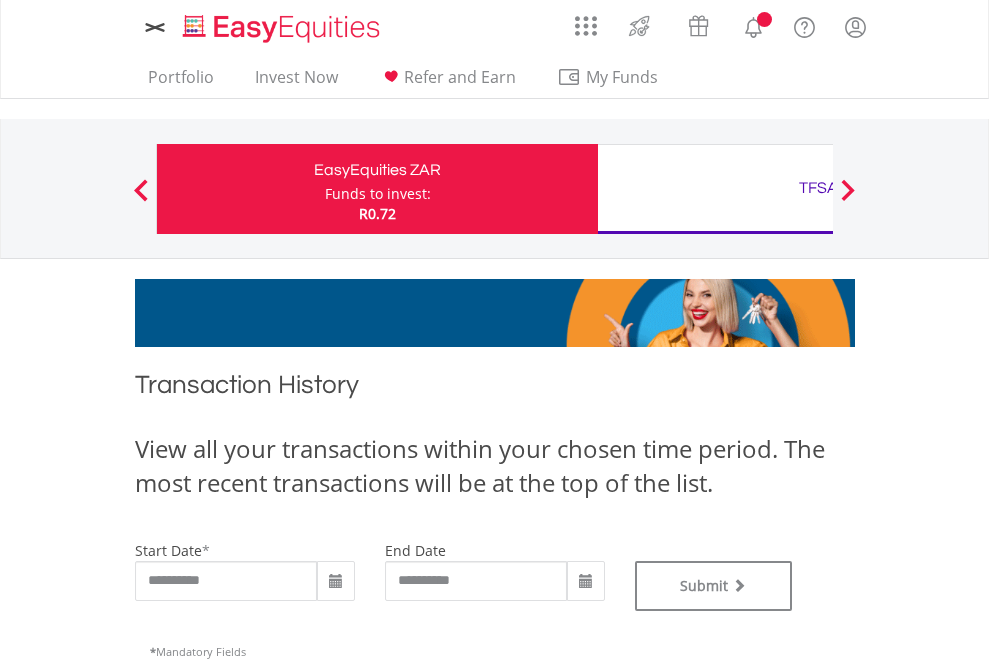 click on "TFSA" at bounding box center (818, 188) 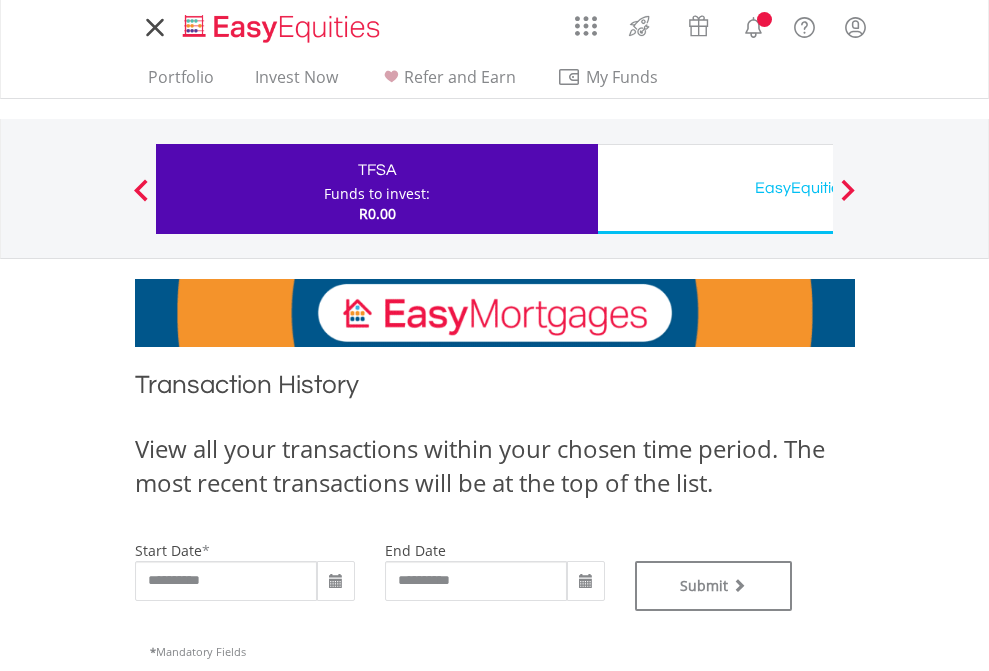 scroll, scrollTop: 0, scrollLeft: 0, axis: both 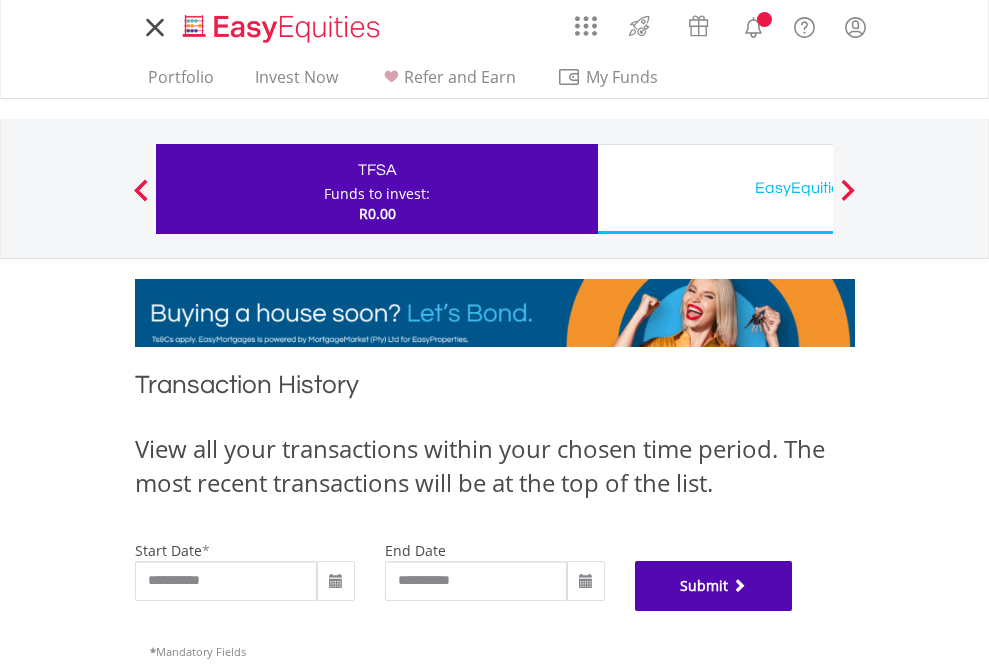click on "Submit" at bounding box center (714, 586) 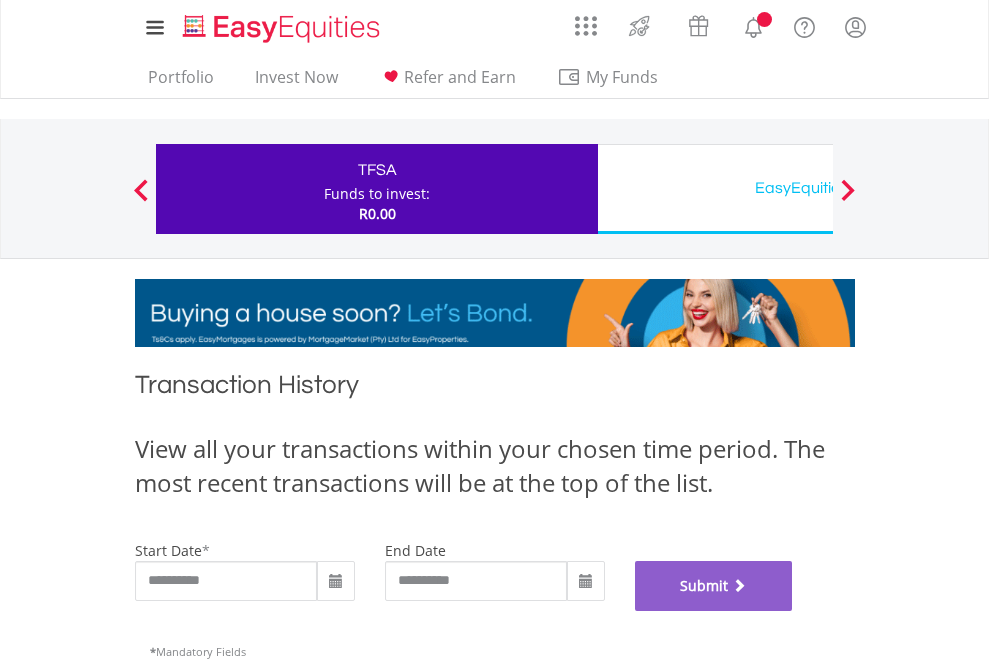 scroll, scrollTop: 811, scrollLeft: 0, axis: vertical 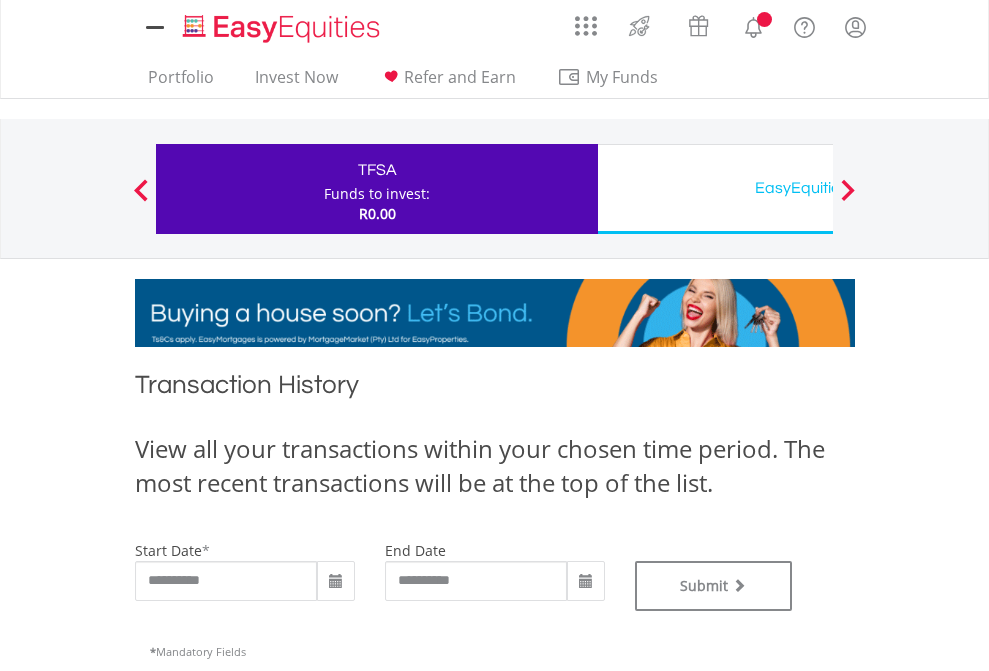 click on "EasyEquities USD" at bounding box center (818, 188) 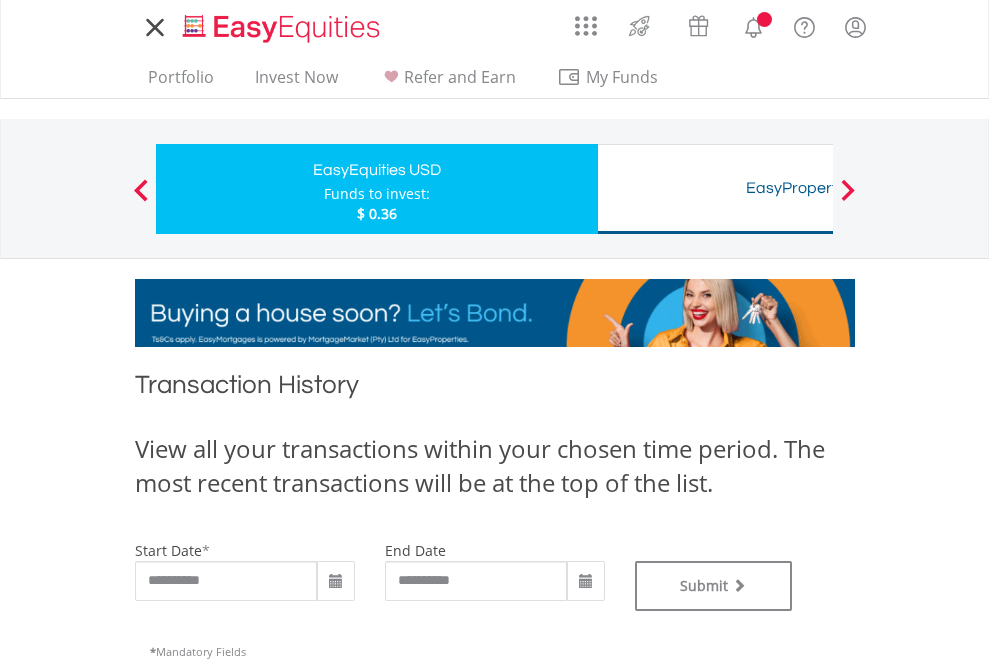 scroll, scrollTop: 0, scrollLeft: 0, axis: both 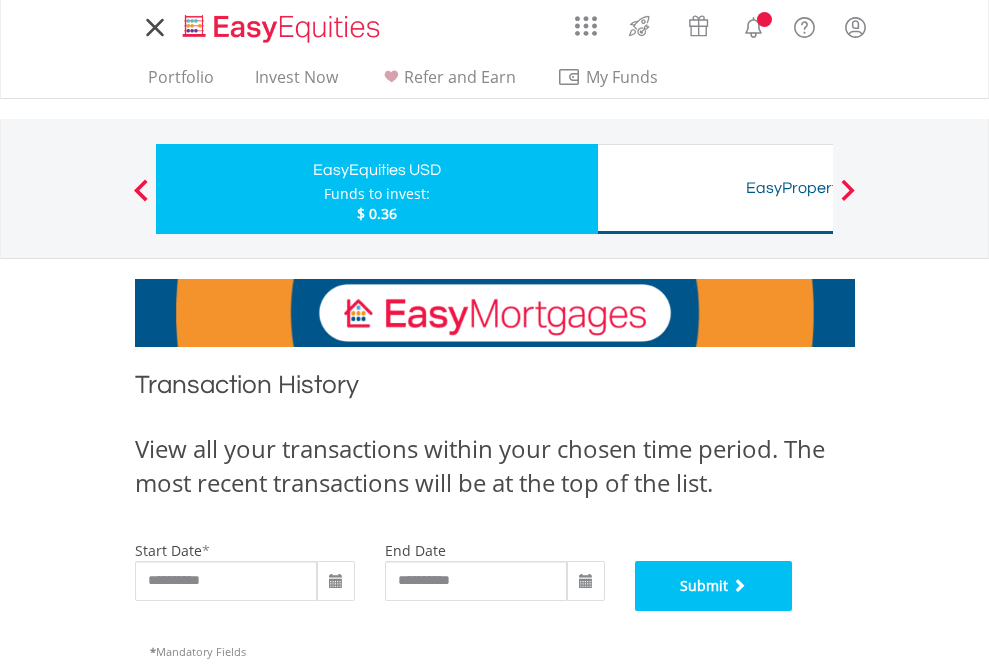 click on "Submit" at bounding box center [714, 586] 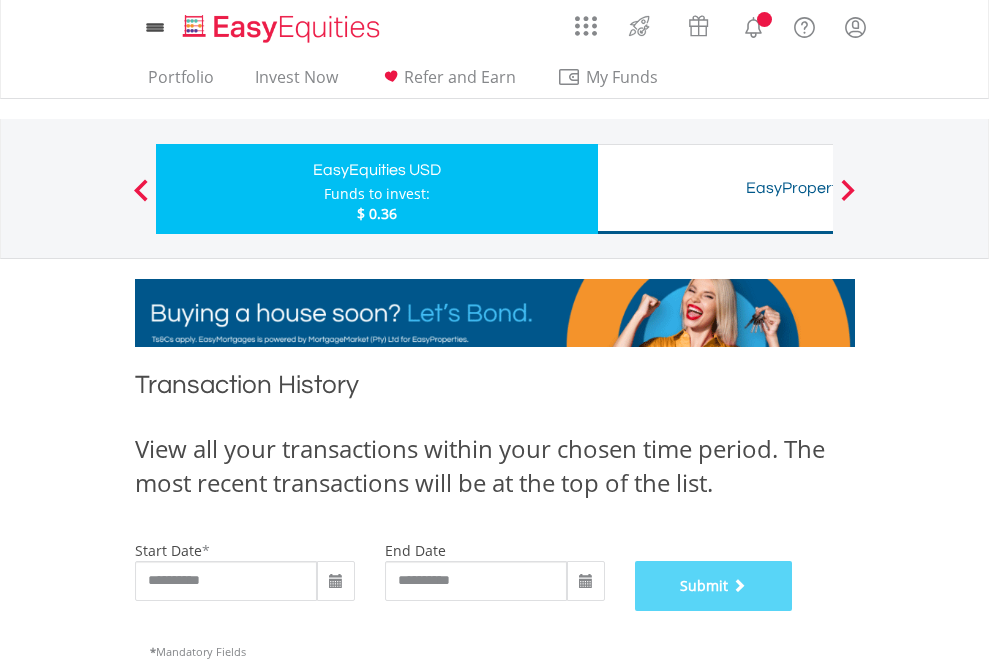 scroll, scrollTop: 811, scrollLeft: 0, axis: vertical 